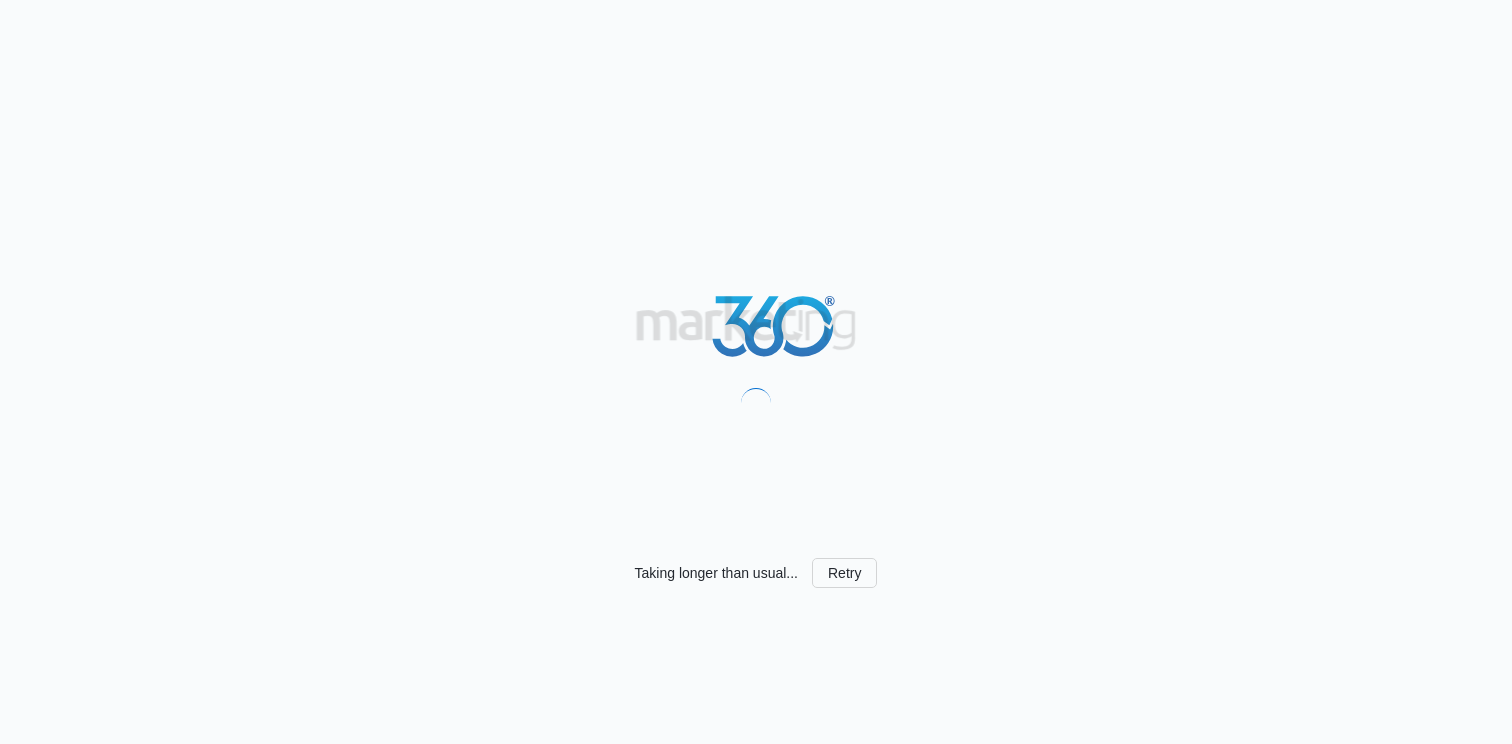 scroll, scrollTop: 0, scrollLeft: 0, axis: both 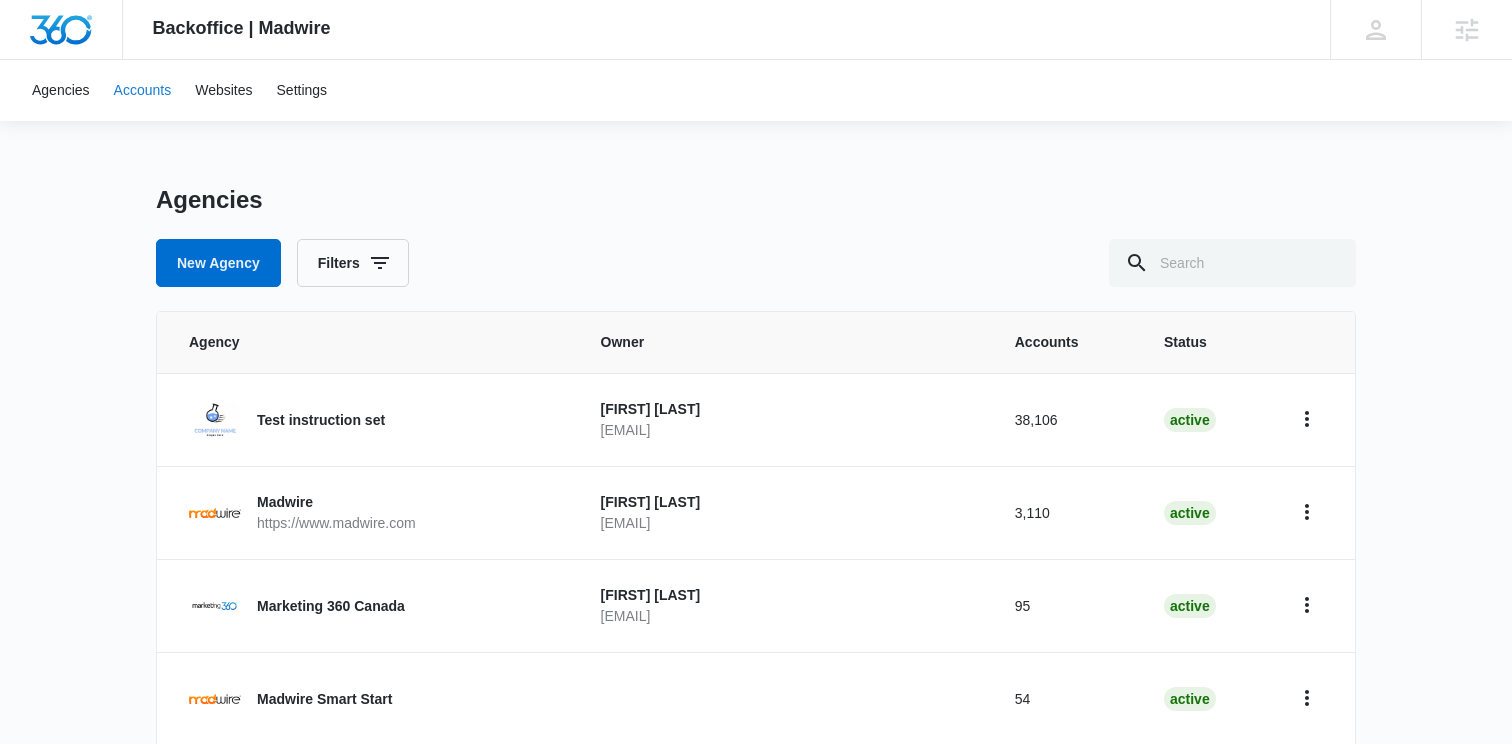 click on "Accounts" at bounding box center (143, 90) 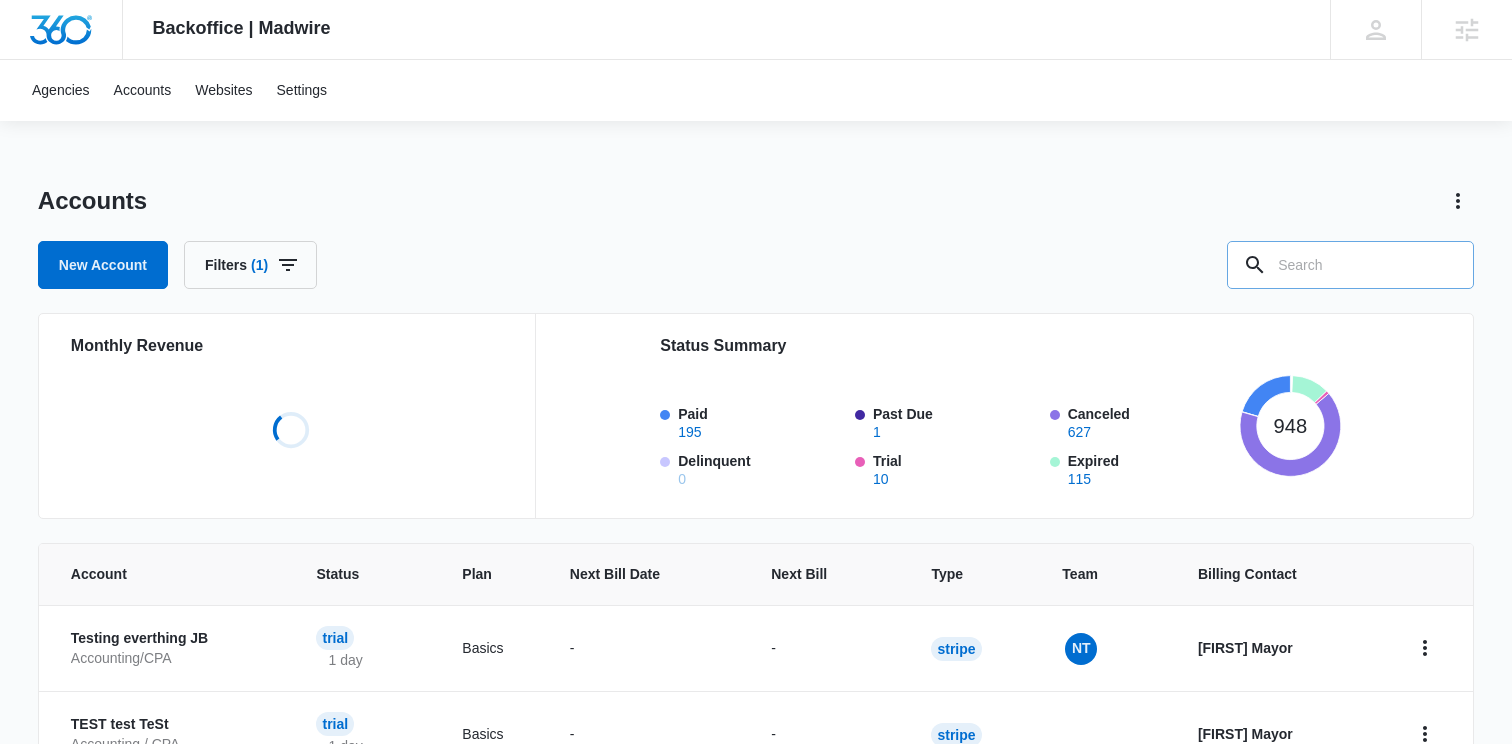 click at bounding box center [1350, 265] 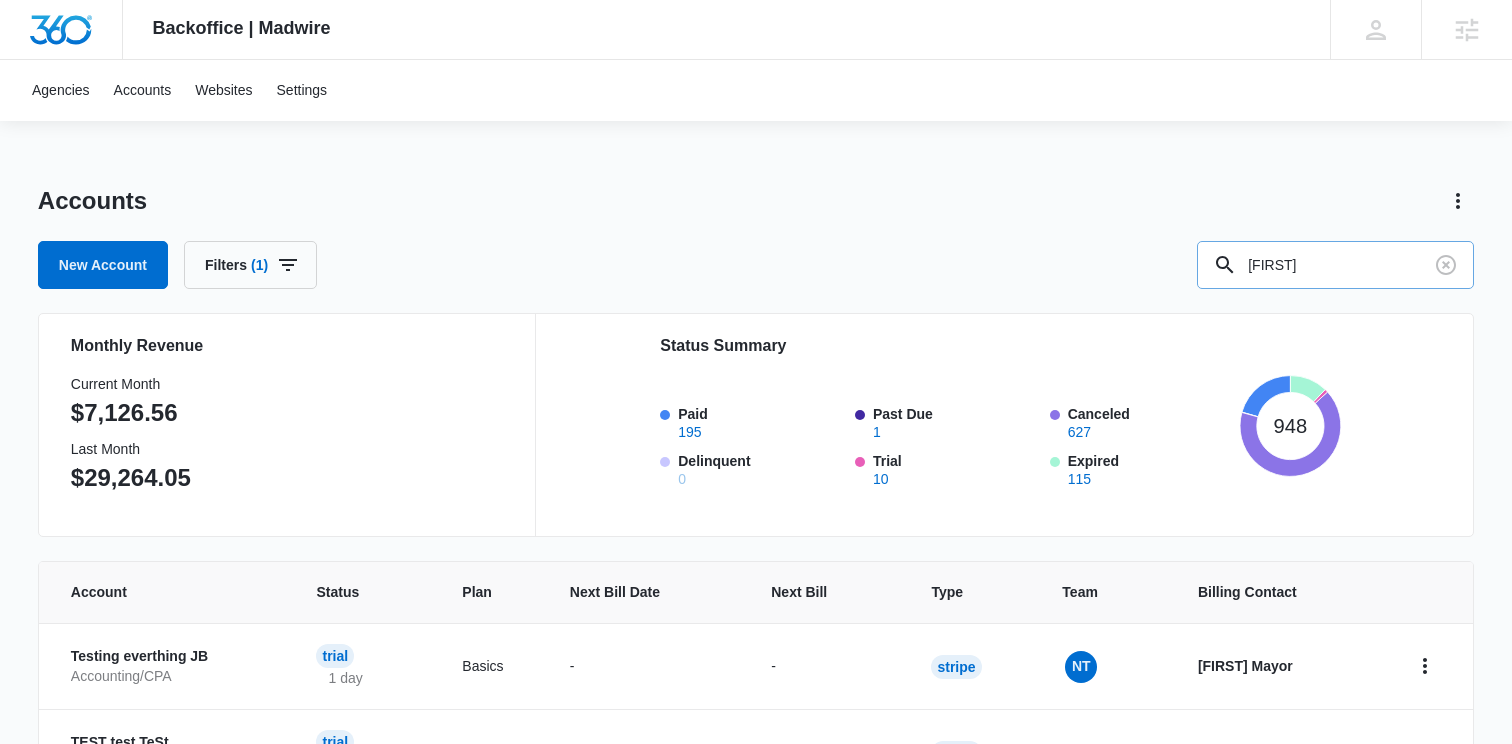type on "trevor" 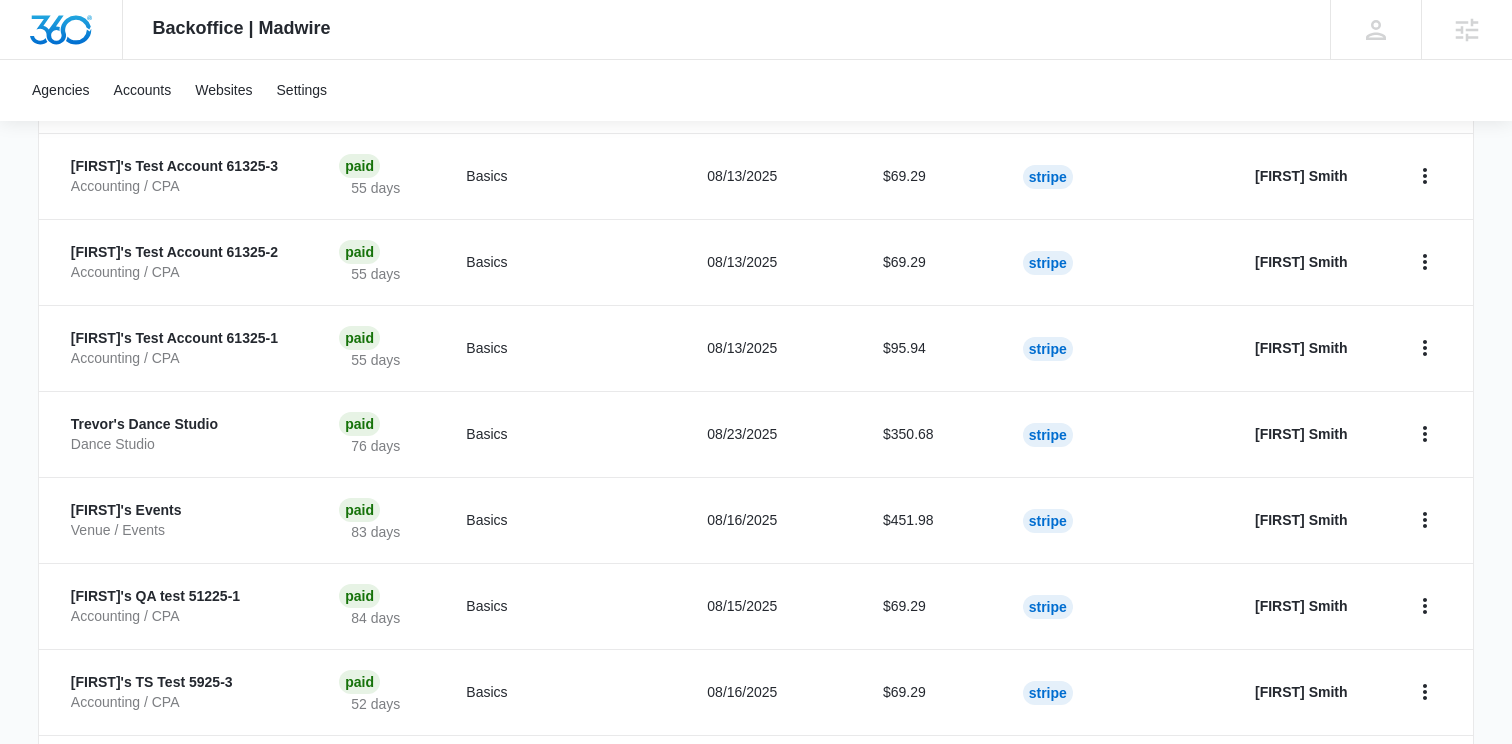 scroll, scrollTop: 679, scrollLeft: 0, axis: vertical 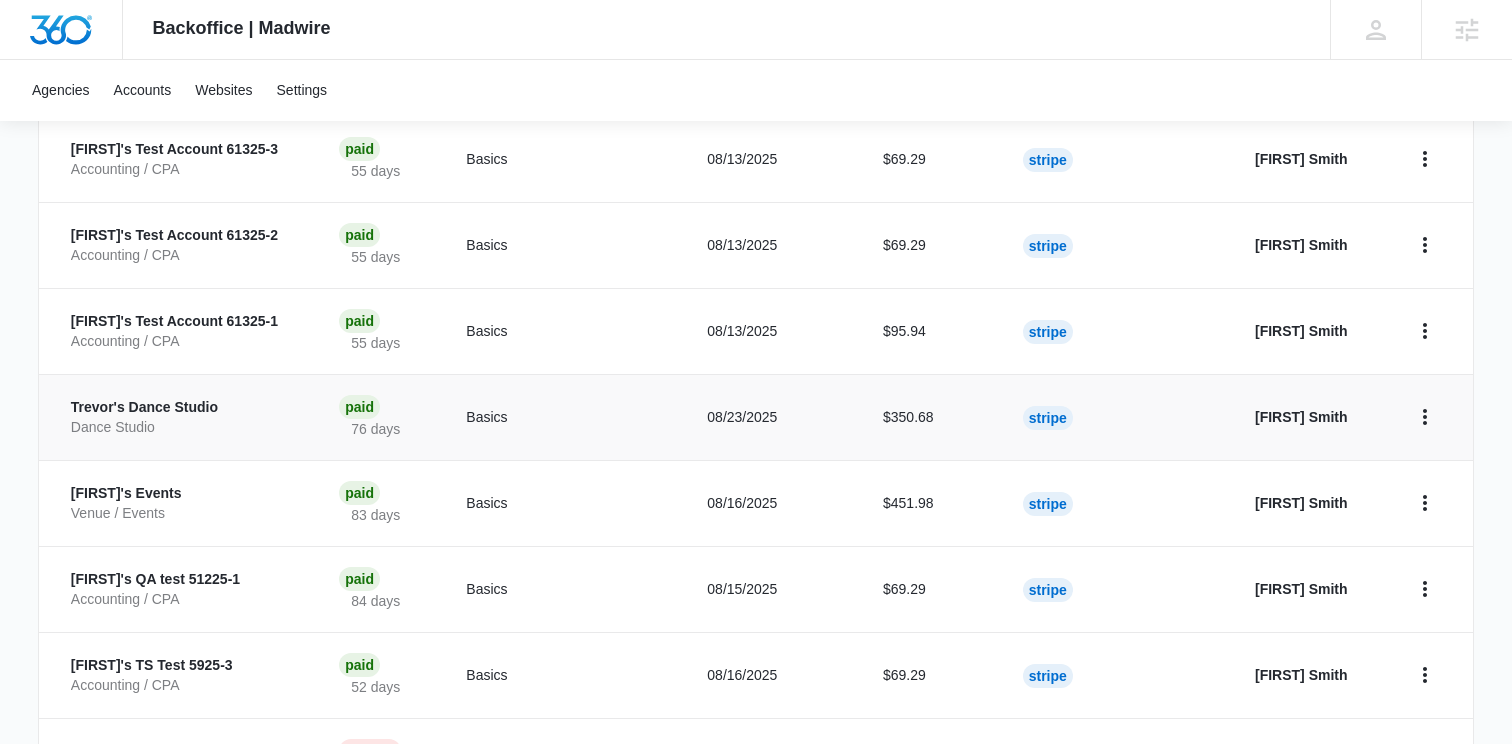 click on "Trevor's Dance Studio" at bounding box center (181, 408) 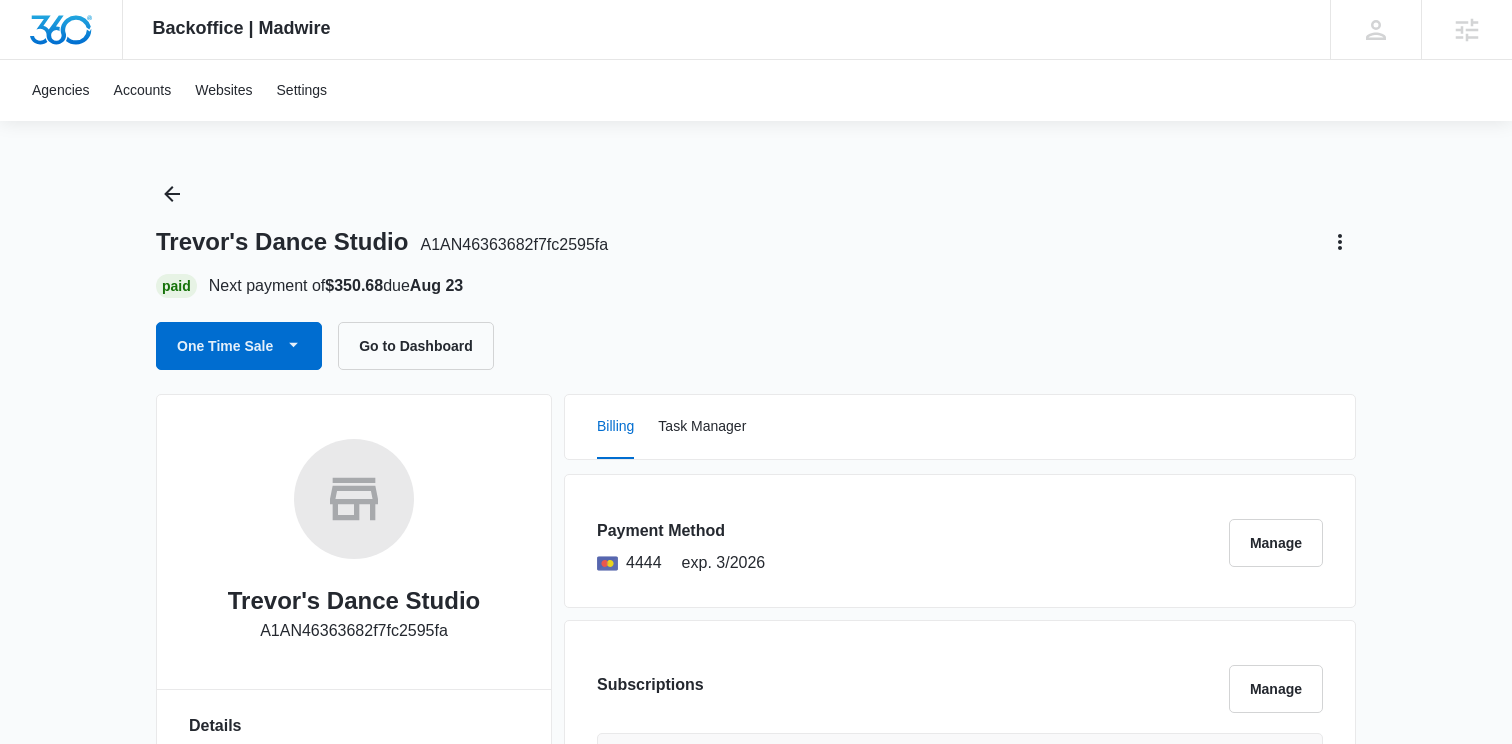 scroll, scrollTop: 0, scrollLeft: 0, axis: both 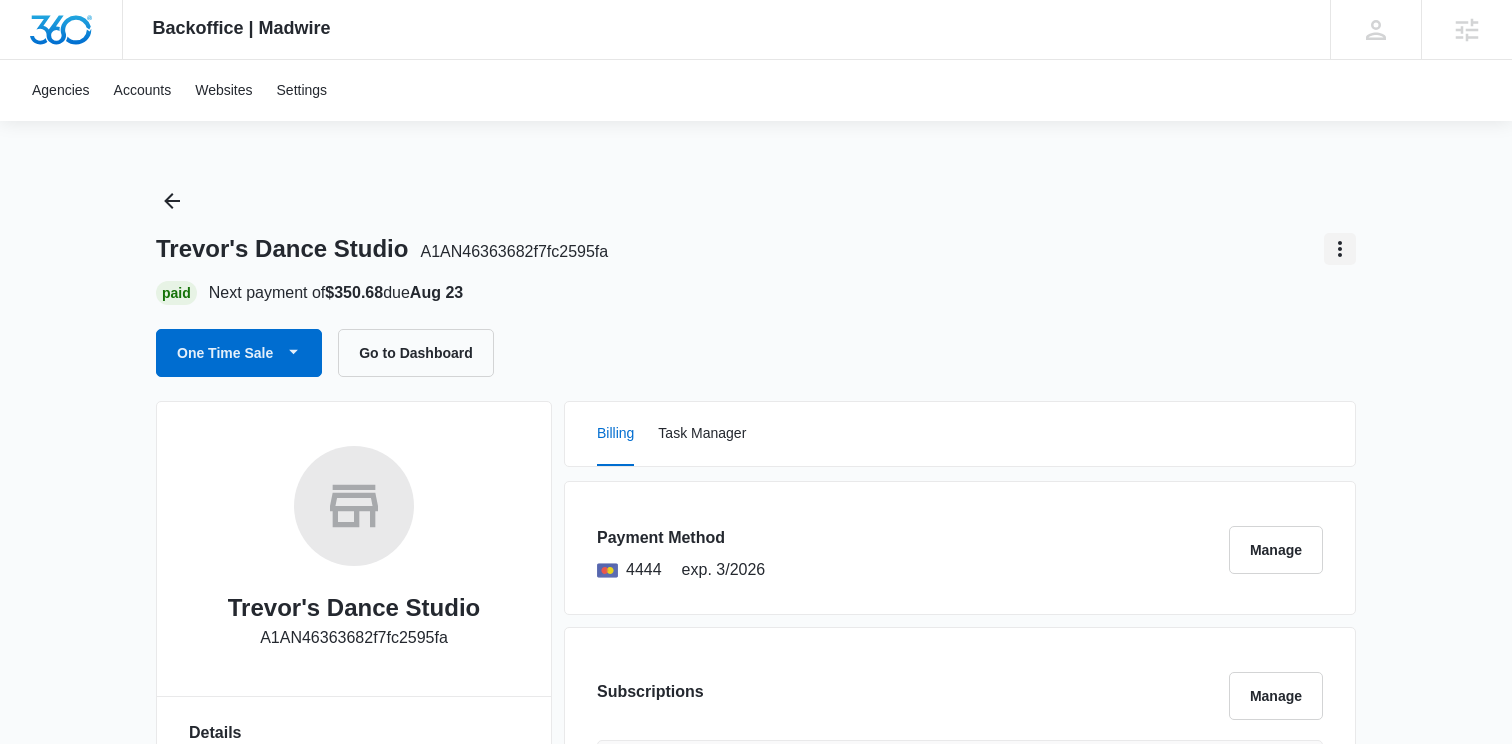 click 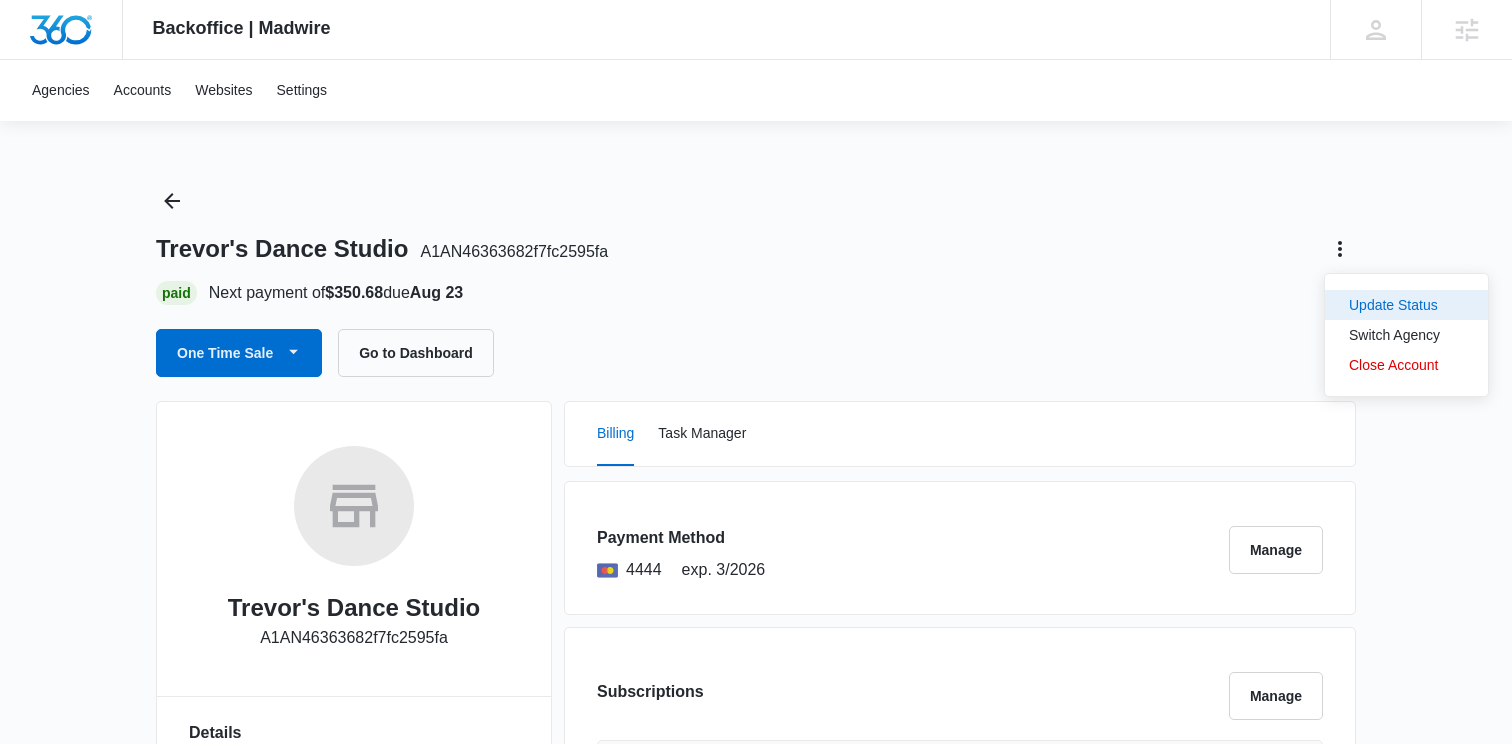 click on "Update Status" at bounding box center (1394, 305) 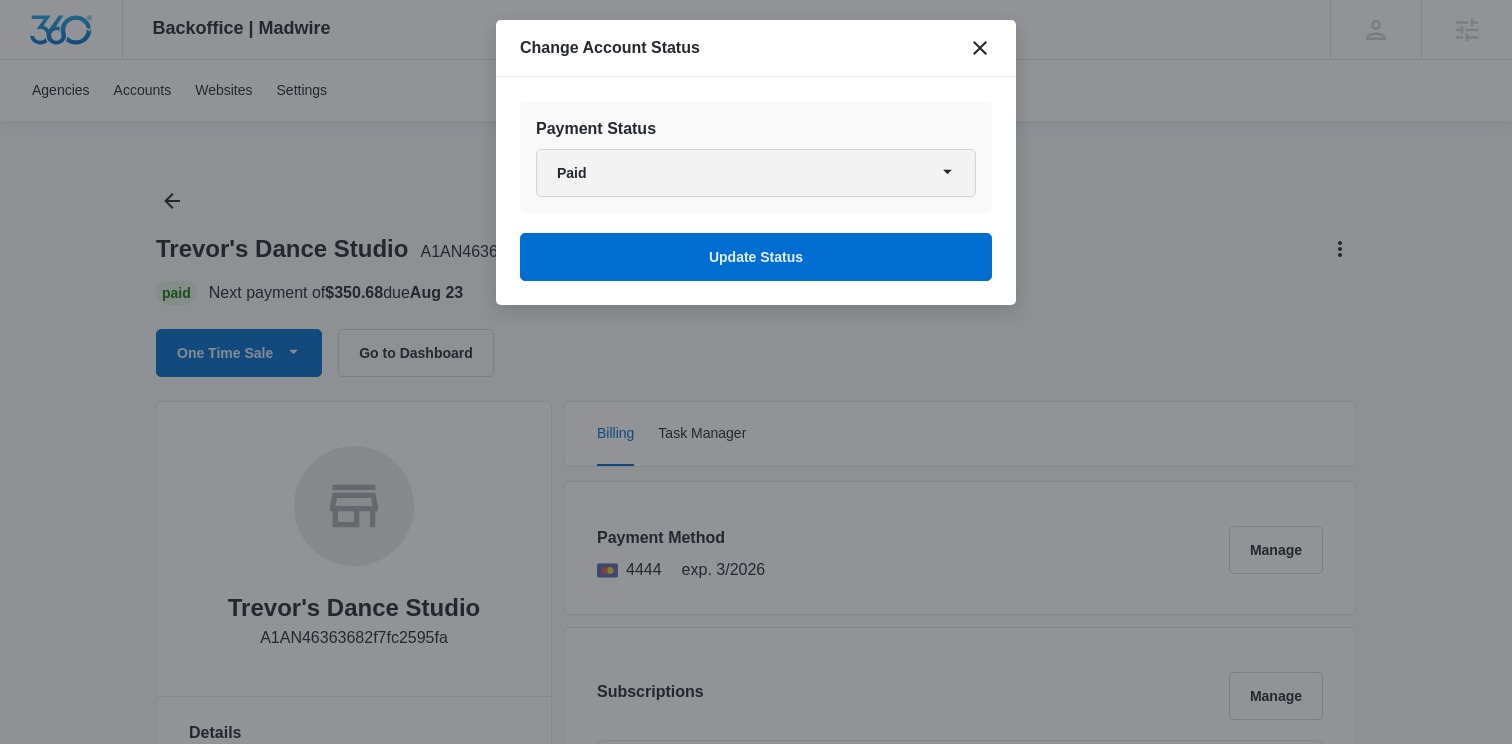 click on "Paid" at bounding box center [756, 173] 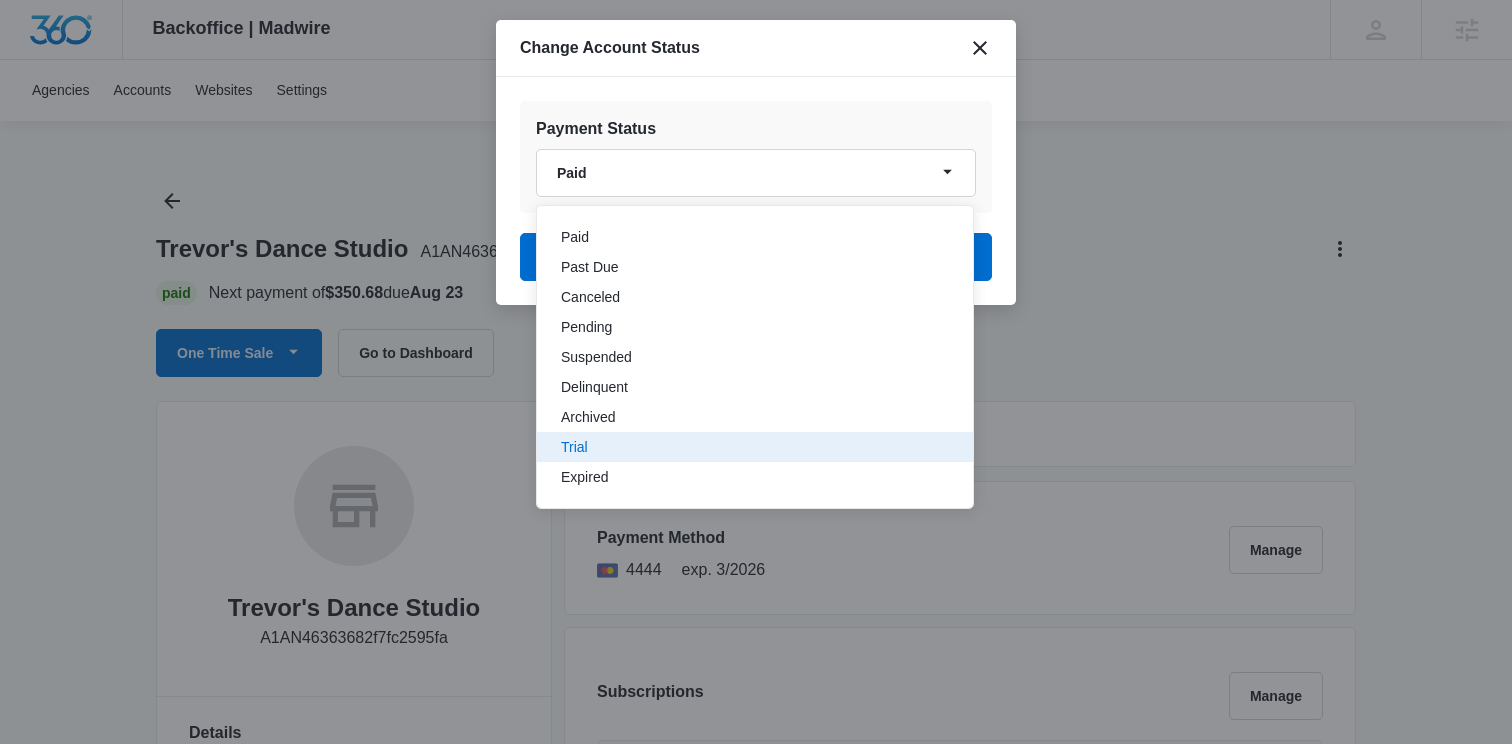 click on "Trial" at bounding box center (755, 447) 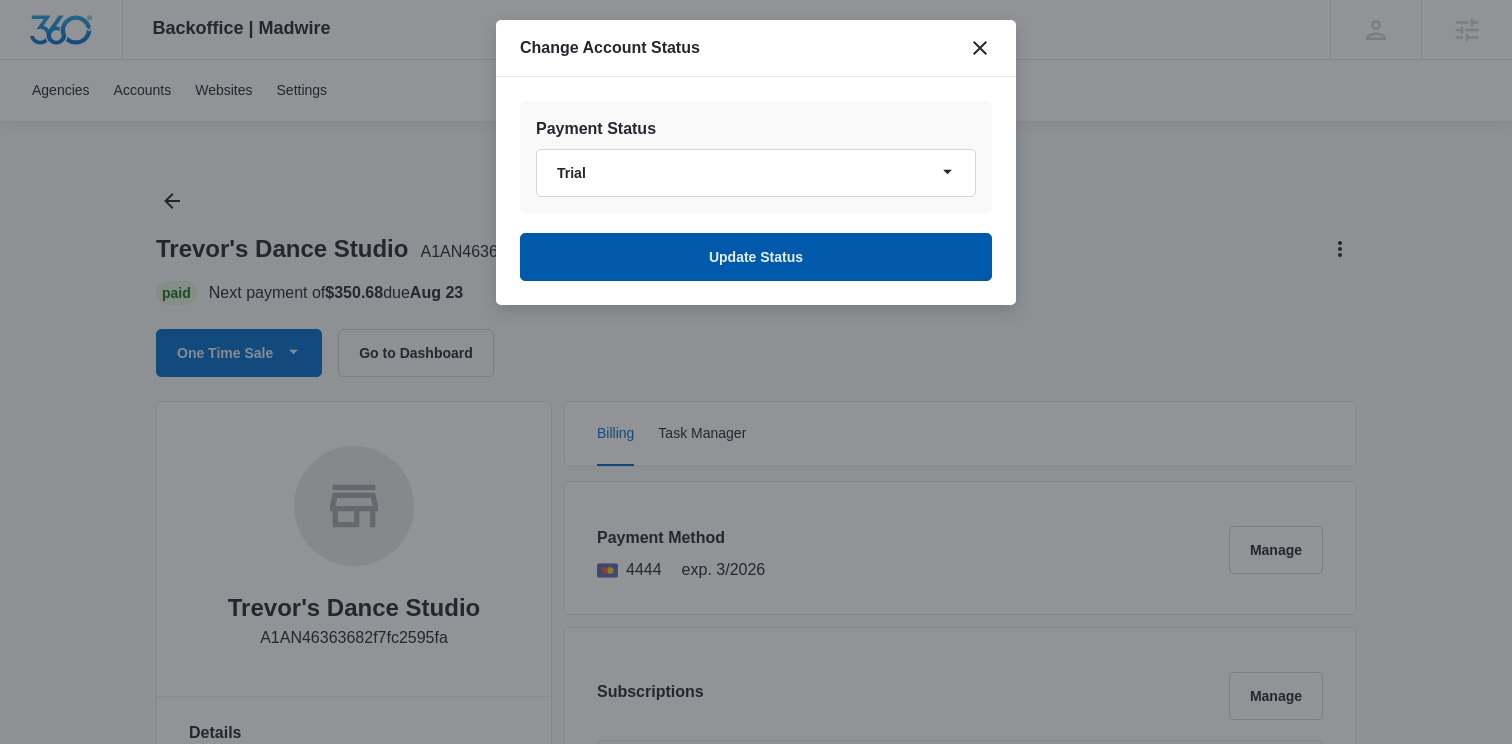 click on "Update Status" at bounding box center (756, 257) 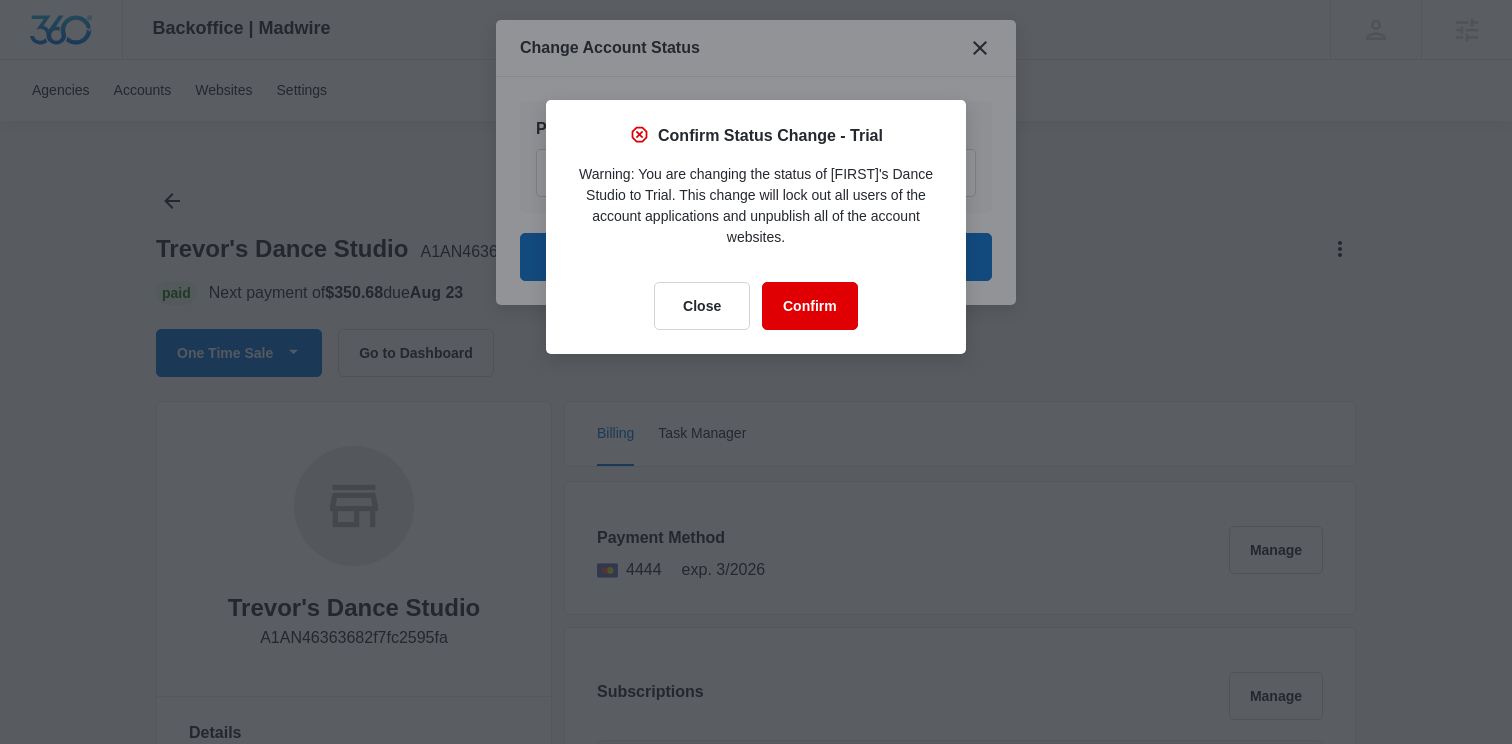 click on "Confirm" at bounding box center (810, 306) 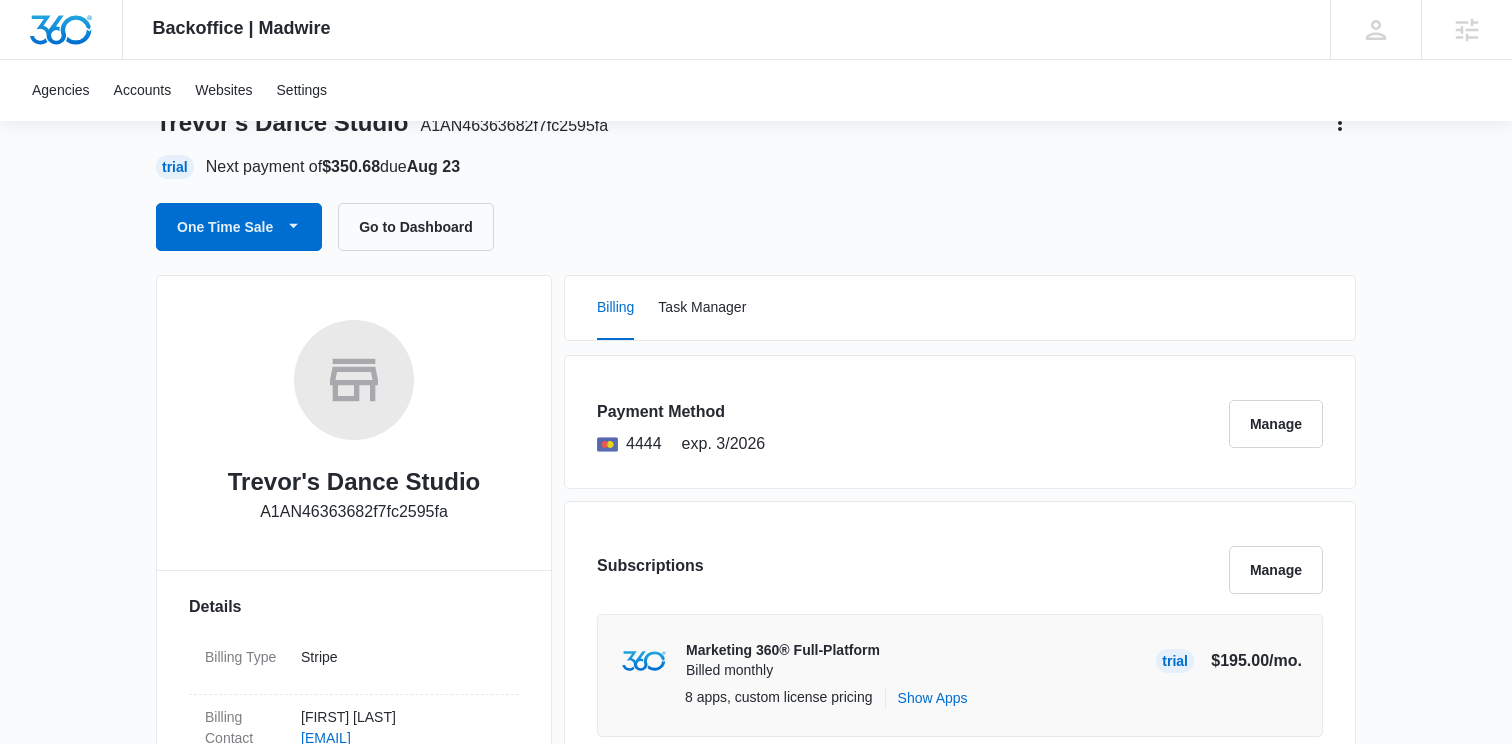 scroll, scrollTop: 0, scrollLeft: 0, axis: both 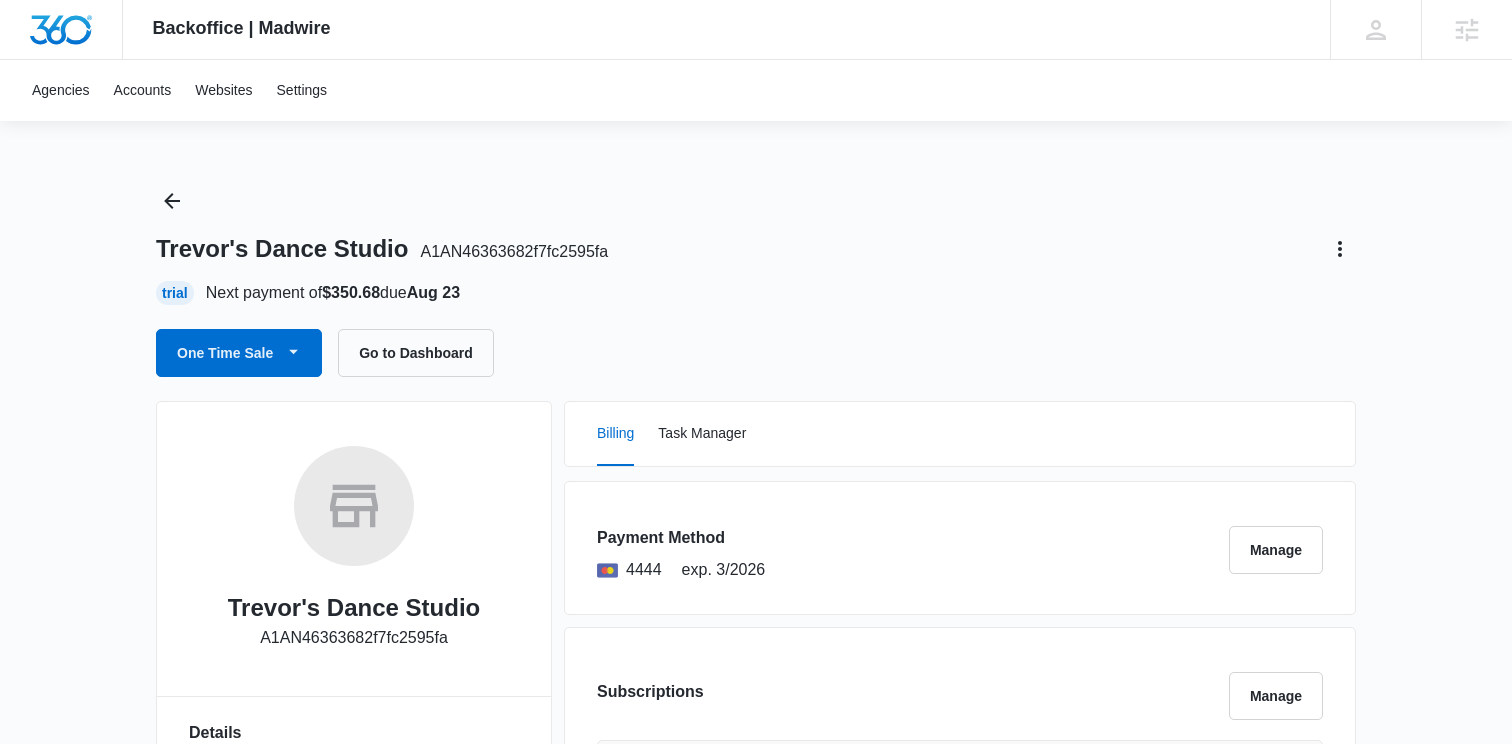 click on "Backoffice | Madwire Apps Settings TS Trevor Smith trevor.smith@madwire.com My Profile Notifications Support Logout Terms & Conditions   •   Privacy Policy Agencies Agency Management Agencies Accounts Websites Settings Trevor's Dance Studio A1AN46363682f7fc2595fa Trial Next payment of  $350.68  due  Aug 23 One Time Sale Go to Dashboard Trevor's Dance Studio A1AN46363682f7fc2595fa Details Billing Type Stripe Billing Contact Trevor Smith trevor.smith@madwire.com (520) 222-2222 Billing Address 545454 North St. San Marcos ,  TX   78666 US Local Time 01:08pm   ( America/Chicago ) Industry Dance Studio Lifetime May 22  ( 2 months ) Last Active - Lead Source - Partner - Stripe ID cus_OaxG9uXhniLHQR Collection Method Charge Automatically Billing Task Manager Payment Method 4444 exp. 3/2026 Manage Subscriptions Manage Marketing 360® Full-Platform Billed monthly Trial $195.00 /mo. 8 apps, custom license pricing Show Apps Licenses $137.00   total licenses Manage Websites 360® 2 licenses   (1 included) Amount /mo." at bounding box center (756, 1529) 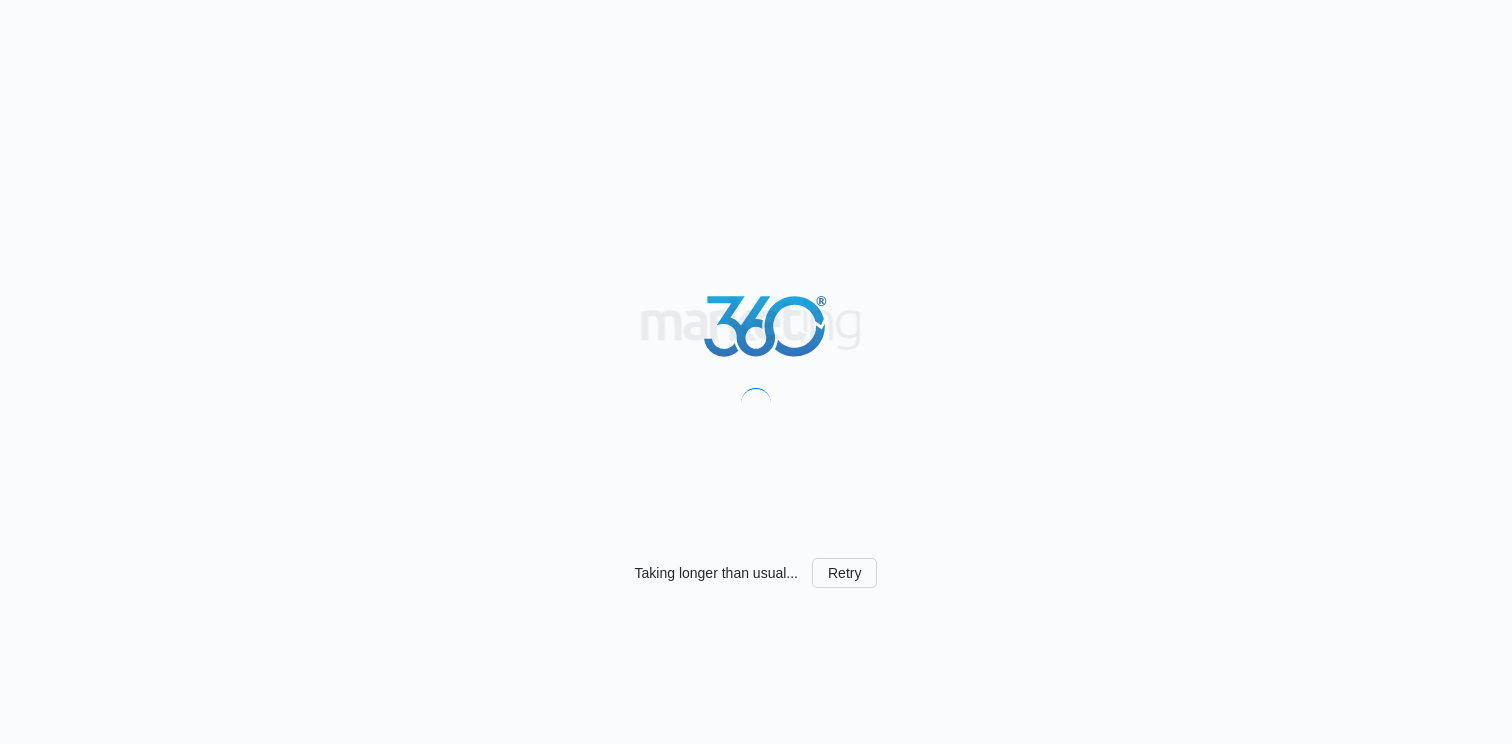 scroll, scrollTop: 0, scrollLeft: 0, axis: both 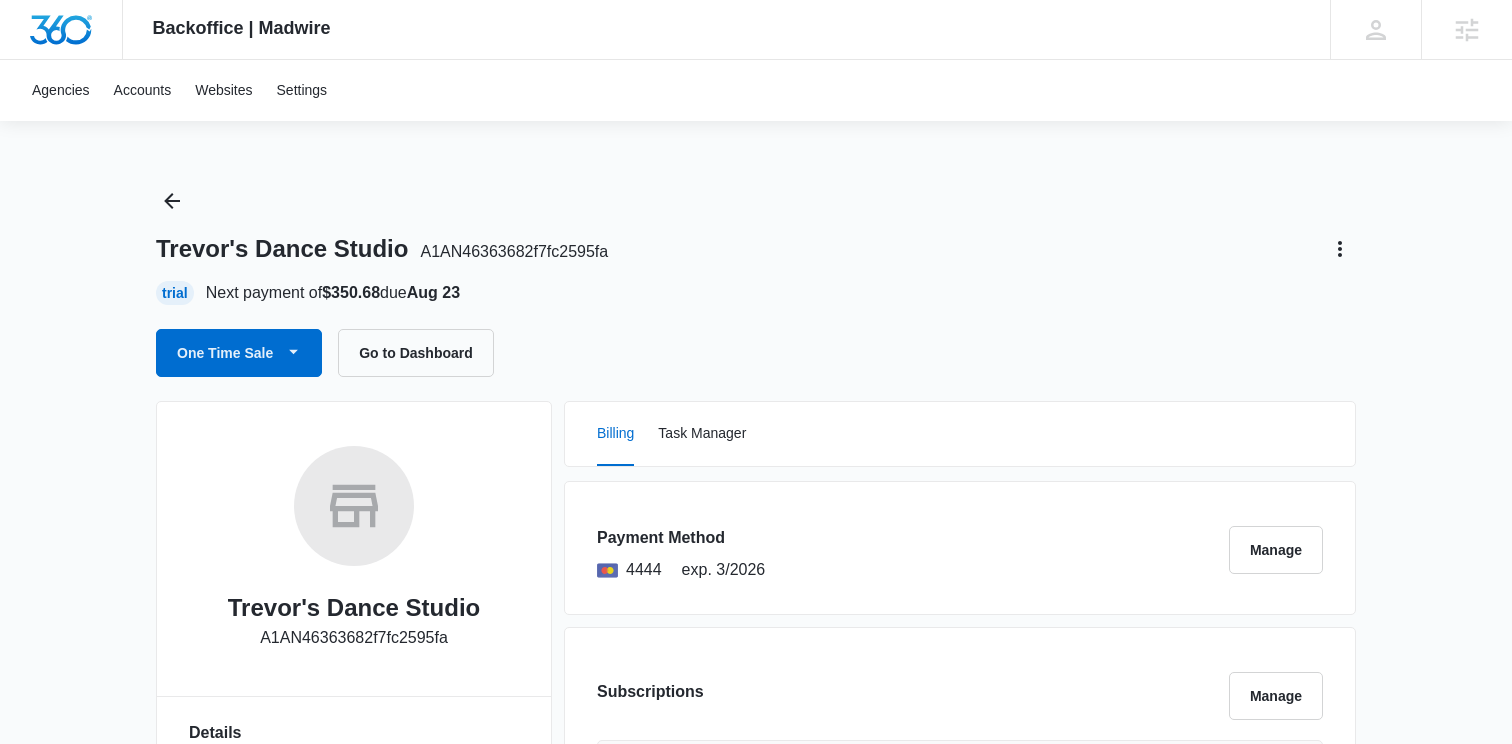click on "[FIRST]'s Dance Studio [ALPHANUMERIC] Trial Next payment of  $350.68  due  [DATE] One Time Sale Go to Dashboard" at bounding box center (756, 281) 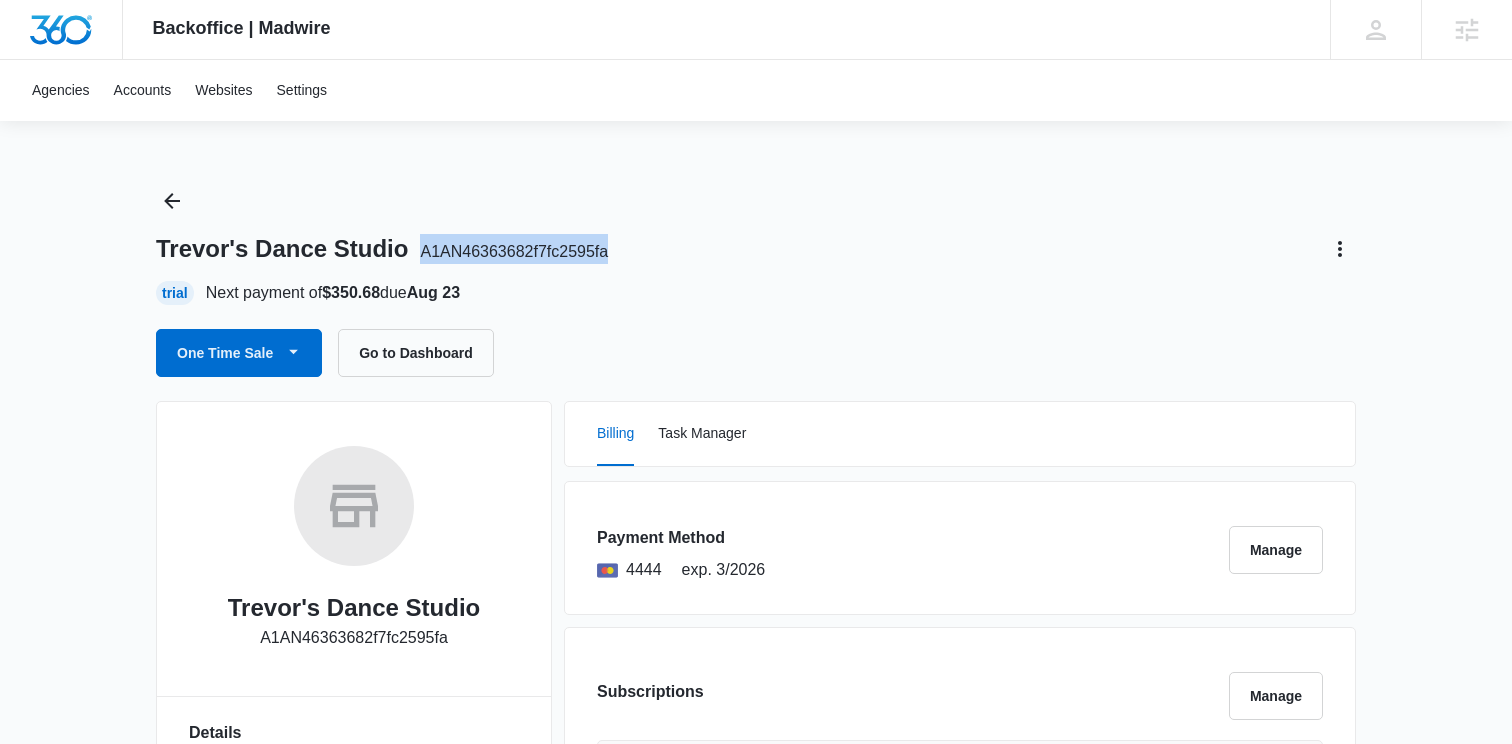 drag, startPoint x: 623, startPoint y: 249, endPoint x: 426, endPoint y: 253, distance: 197.0406 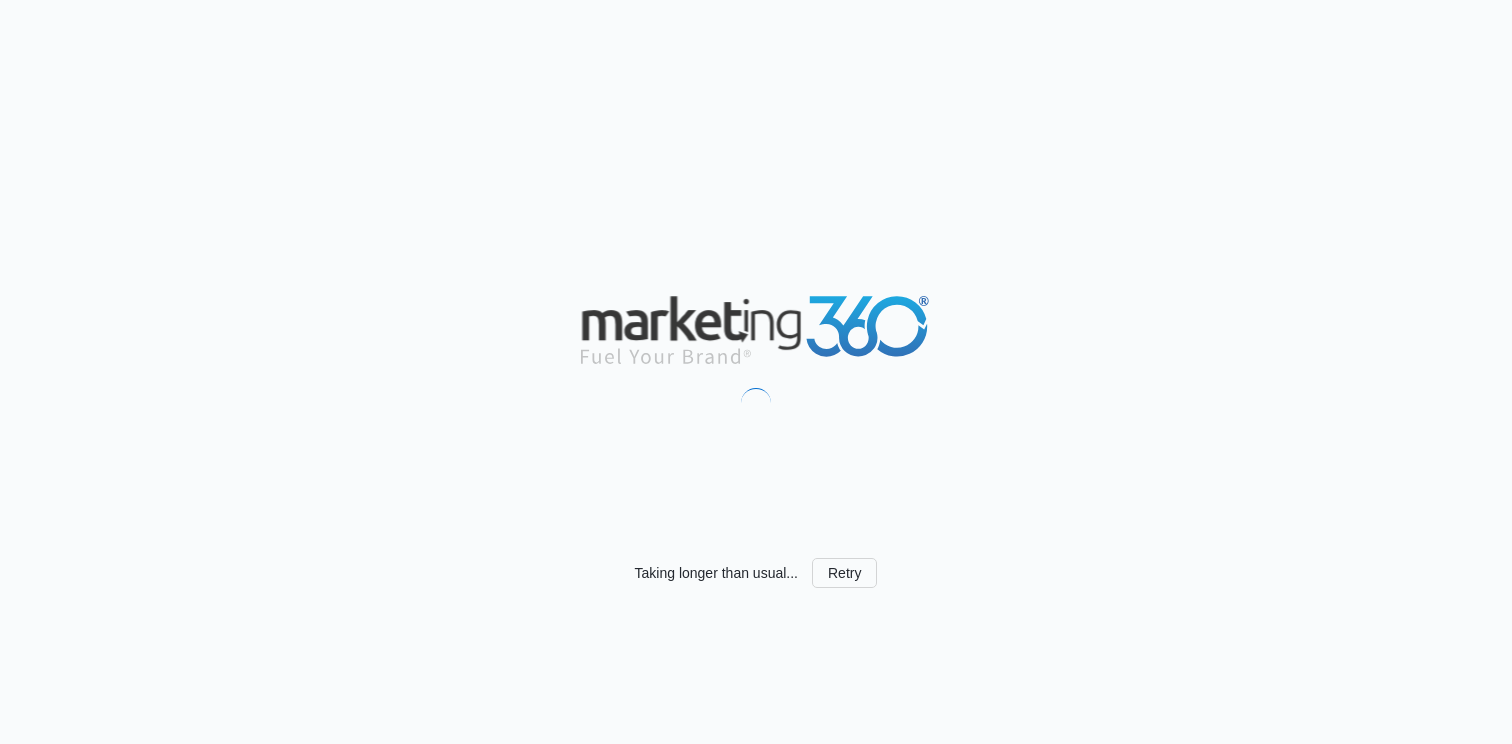 scroll, scrollTop: 0, scrollLeft: 0, axis: both 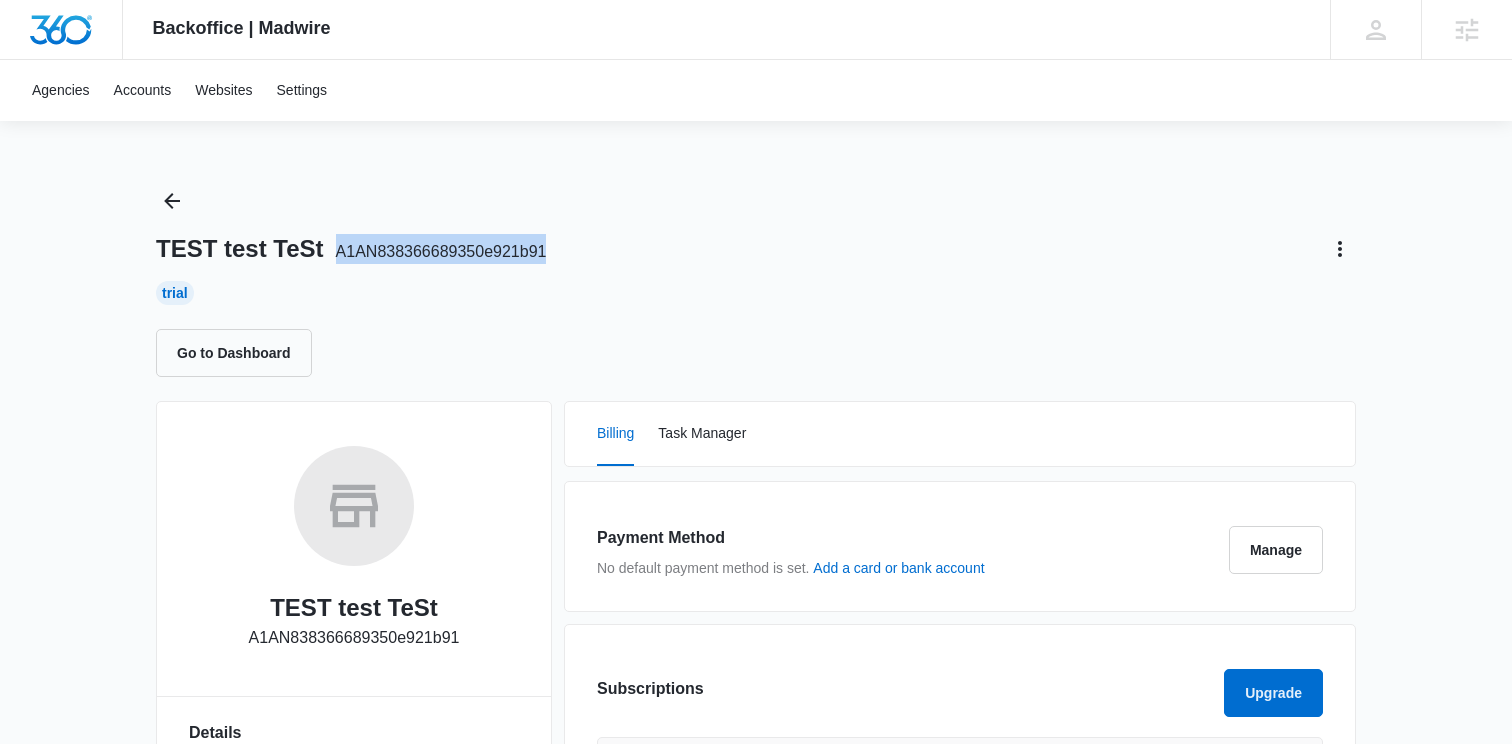 drag, startPoint x: 565, startPoint y: 249, endPoint x: 342, endPoint y: 258, distance: 223.18153 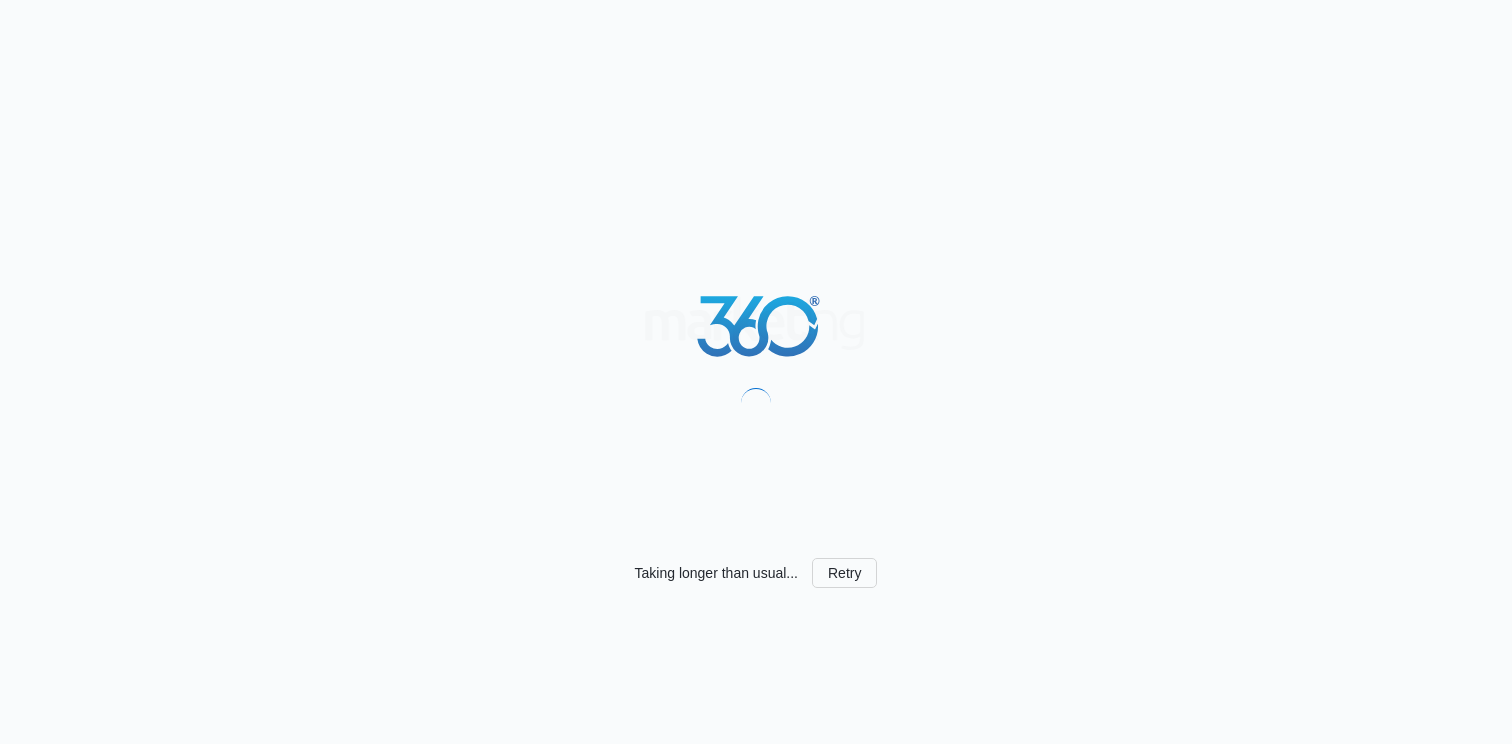 scroll, scrollTop: 0, scrollLeft: 0, axis: both 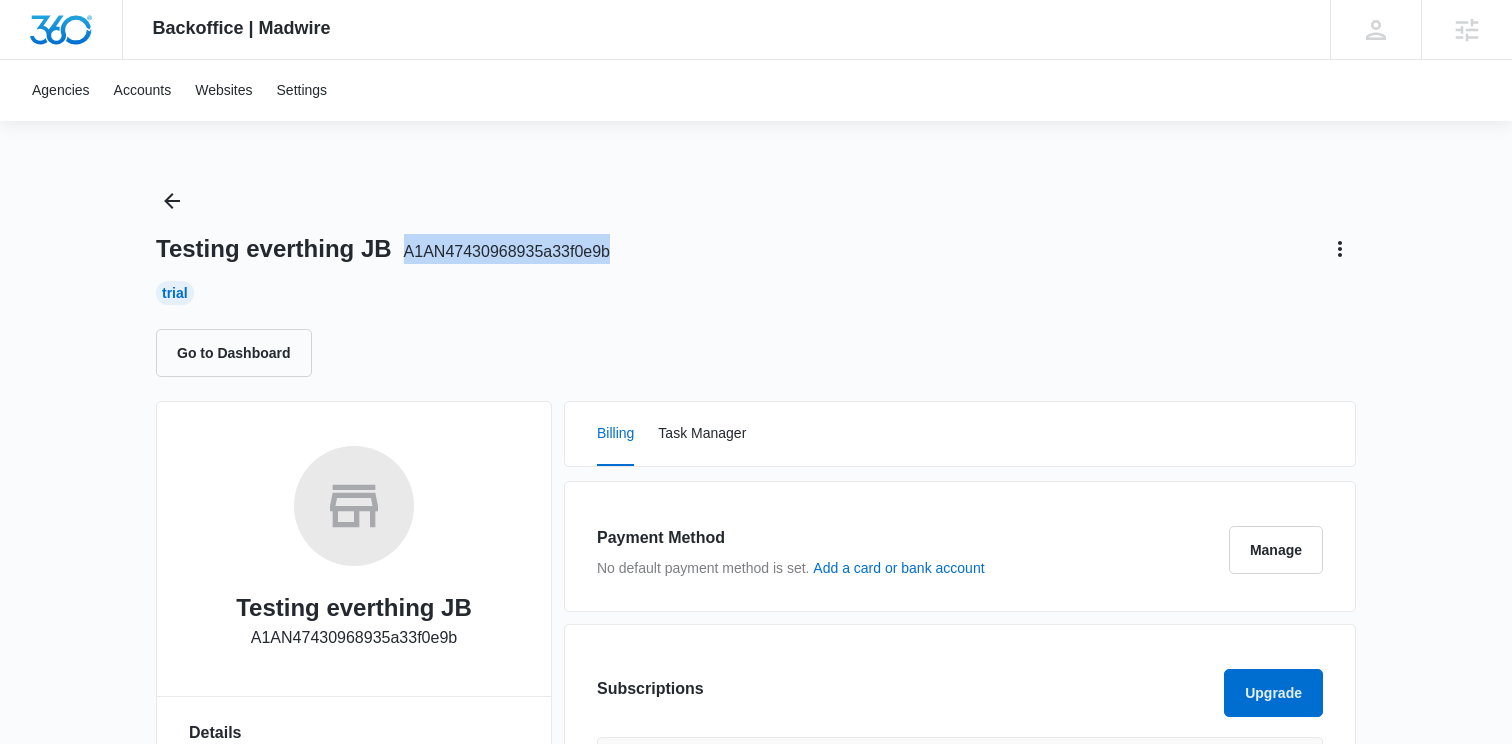 drag, startPoint x: 629, startPoint y: 251, endPoint x: 408, endPoint y: 257, distance: 221.08144 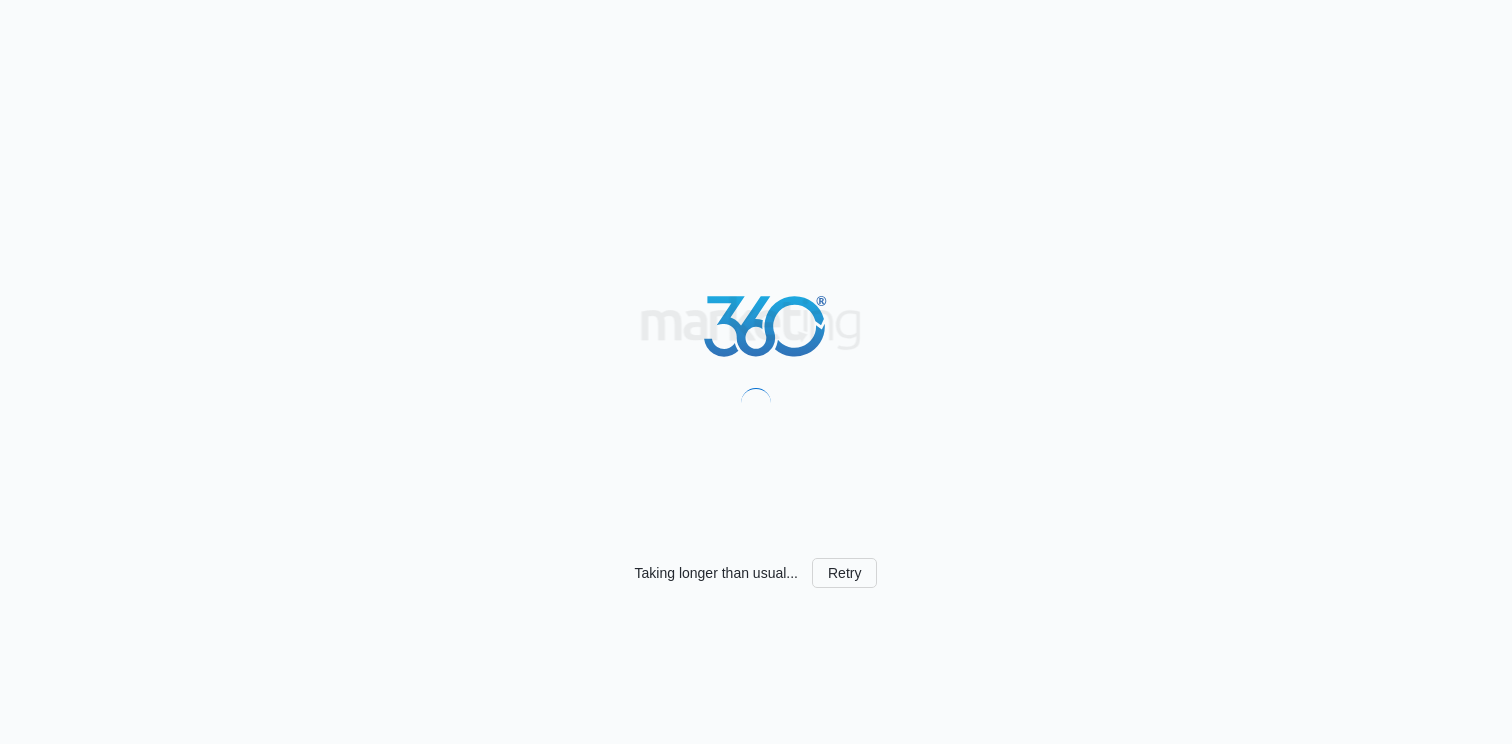 scroll, scrollTop: 0, scrollLeft: 0, axis: both 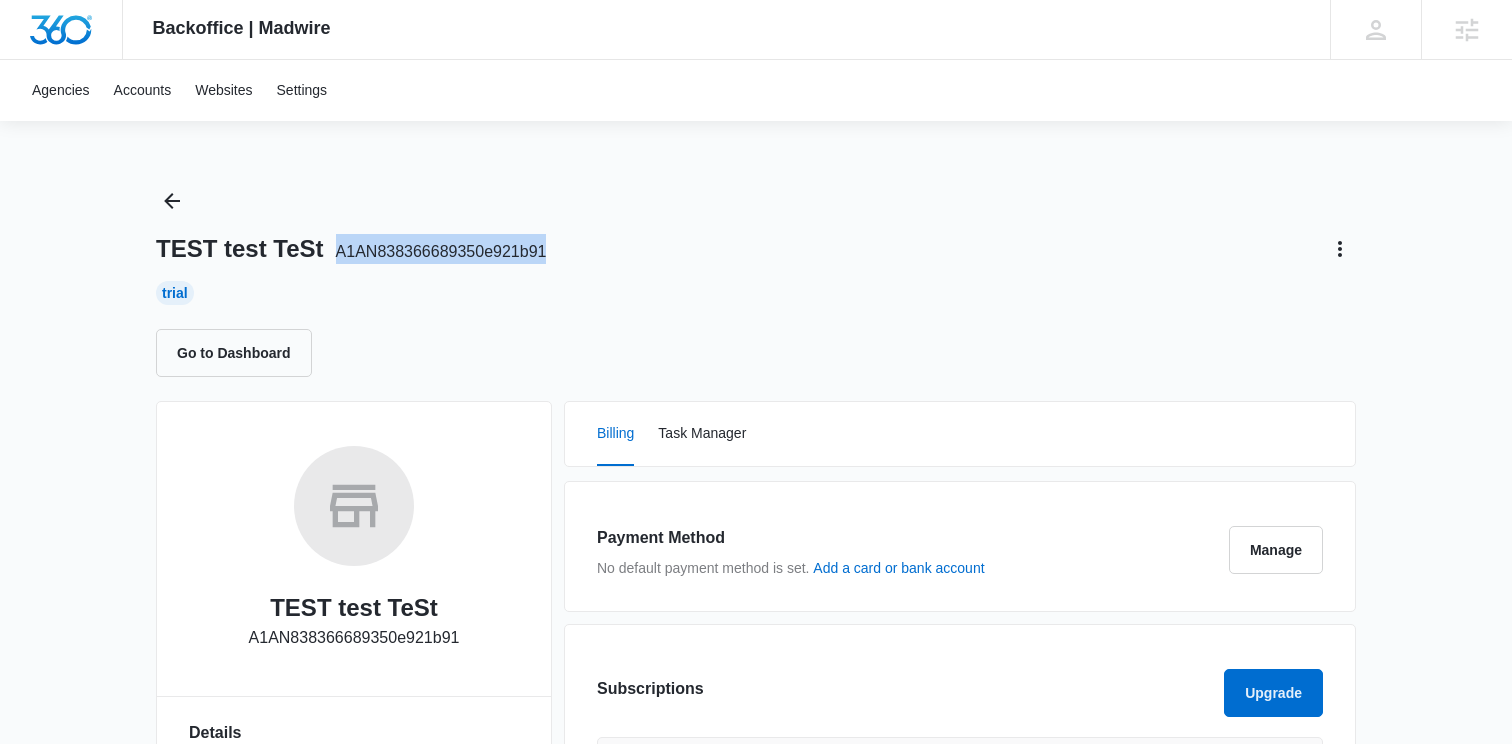 drag, startPoint x: 564, startPoint y: 248, endPoint x: 340, endPoint y: 254, distance: 224.08034 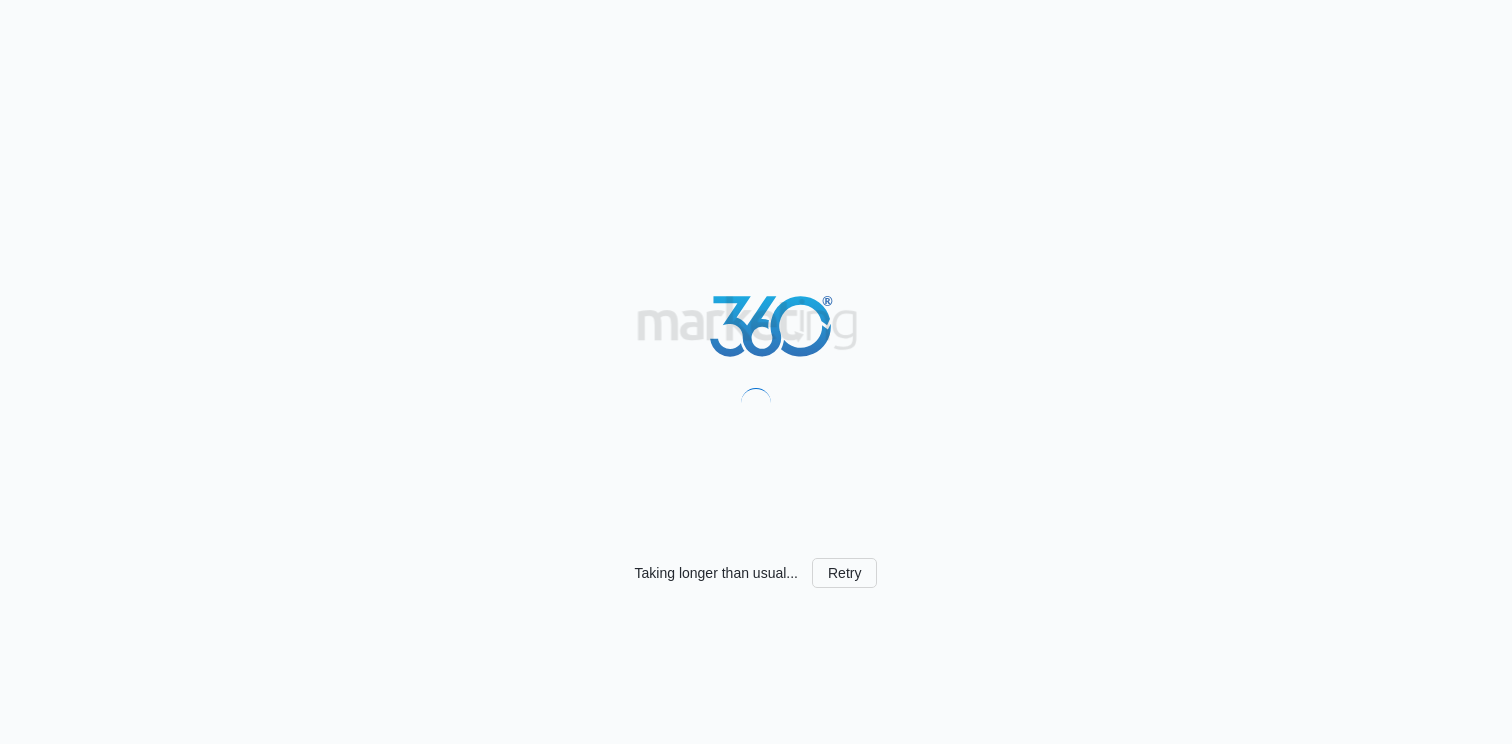 scroll, scrollTop: 0, scrollLeft: 0, axis: both 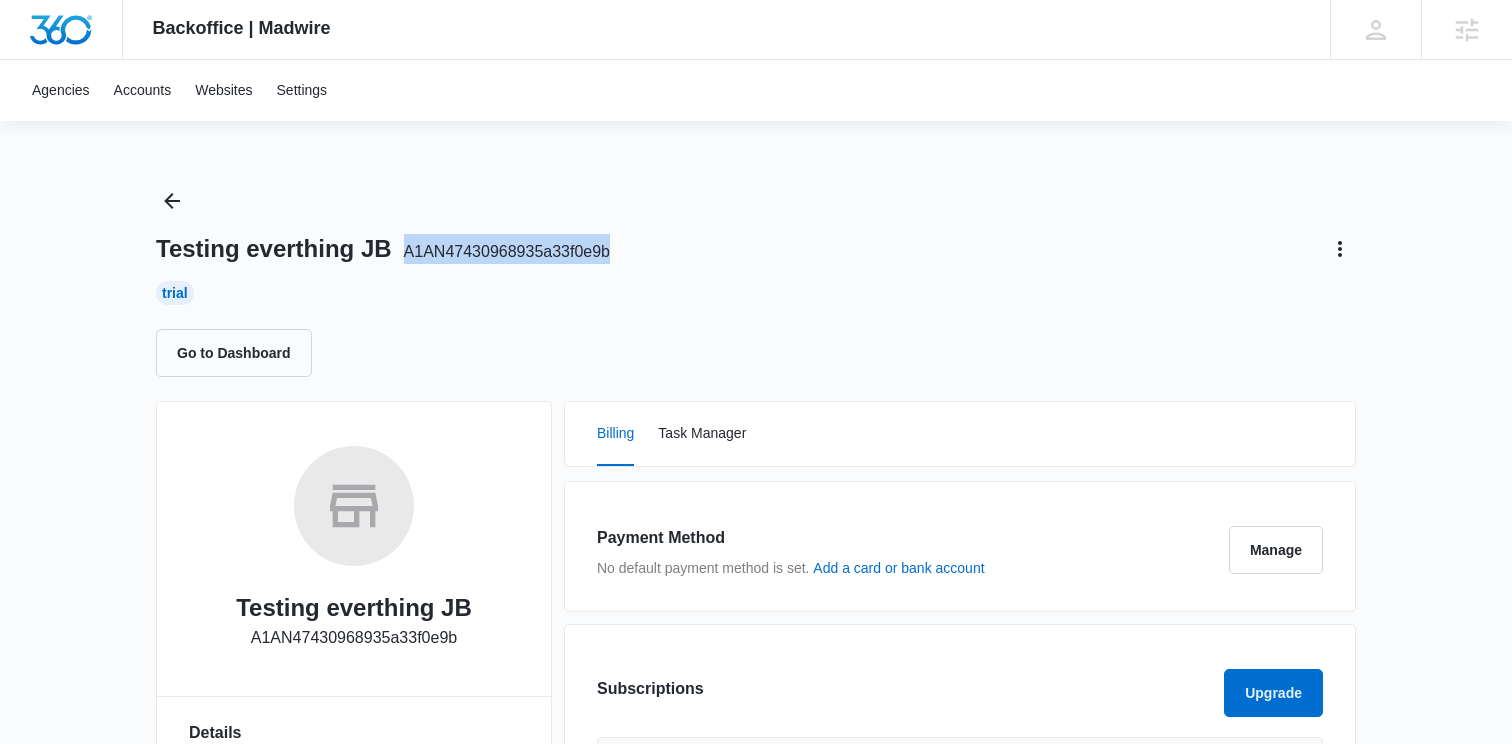 drag, startPoint x: 630, startPoint y: 249, endPoint x: 410, endPoint y: 248, distance: 220.00227 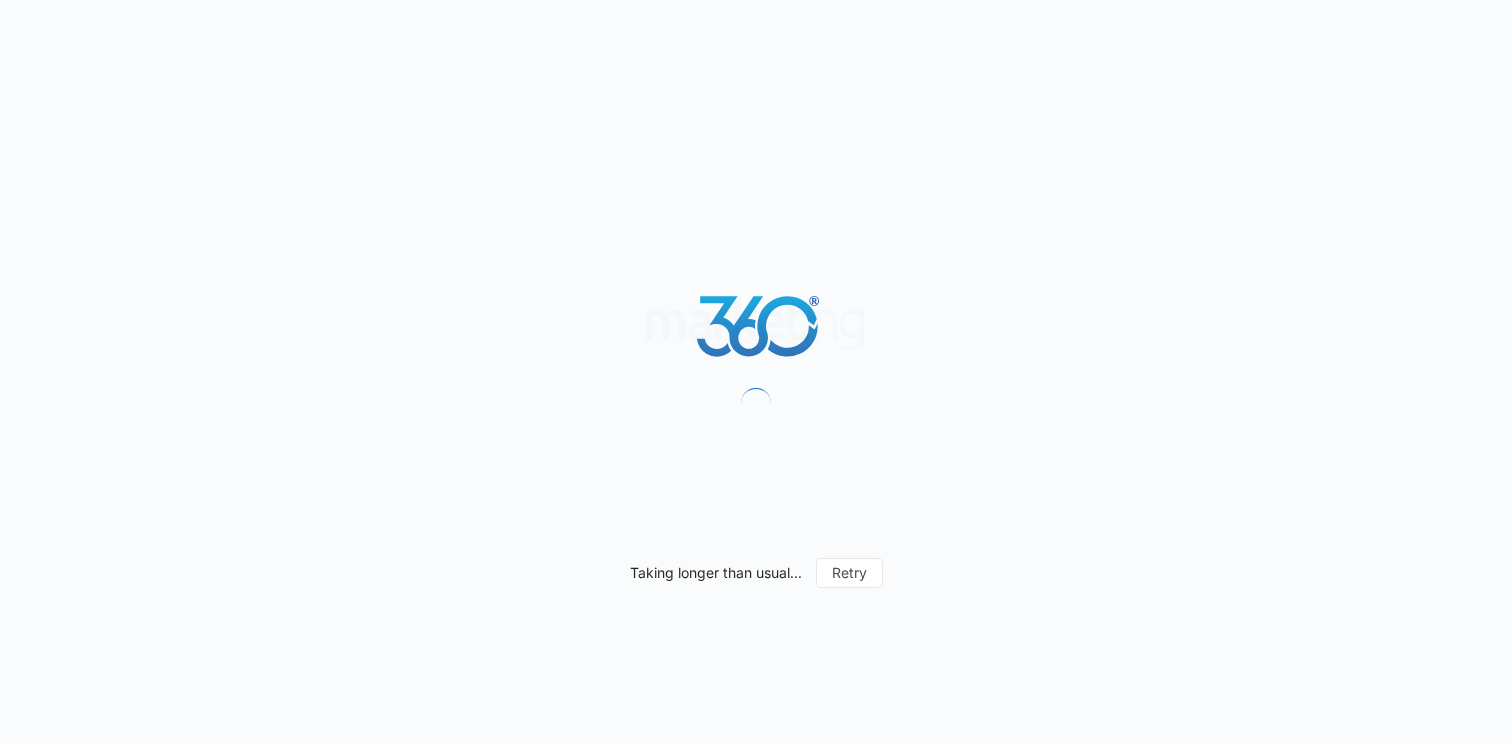 scroll, scrollTop: 0, scrollLeft: 0, axis: both 